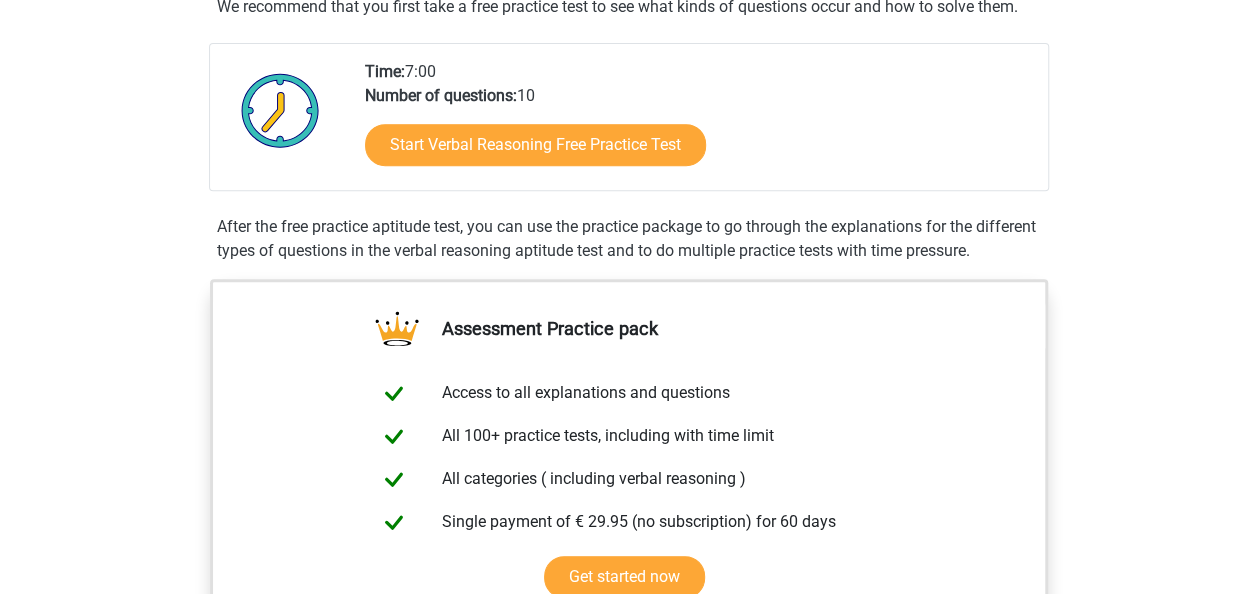 scroll, scrollTop: 400, scrollLeft: 0, axis: vertical 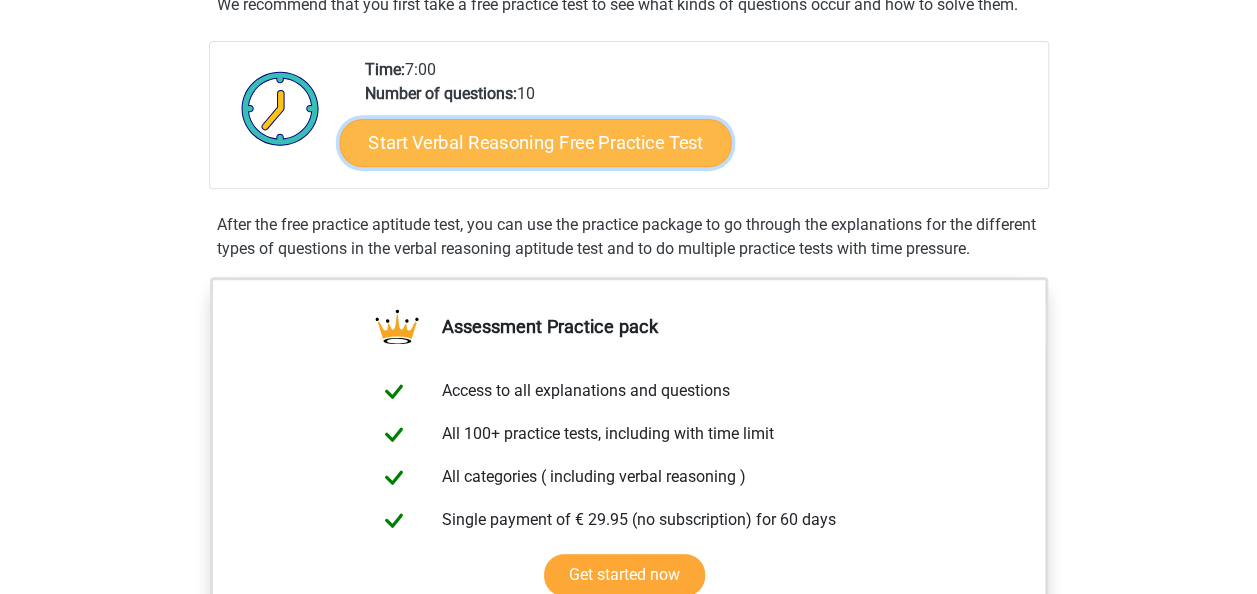 click on "Start Verbal Reasoning
Free Practice Test" at bounding box center [535, 143] 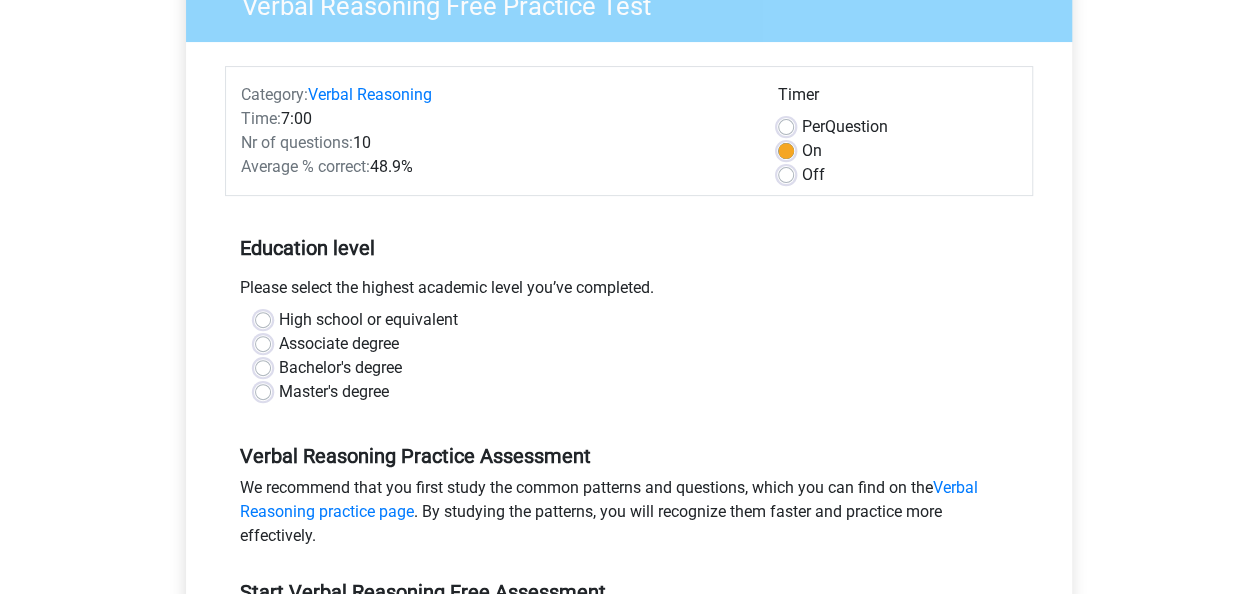 scroll, scrollTop: 200, scrollLeft: 0, axis: vertical 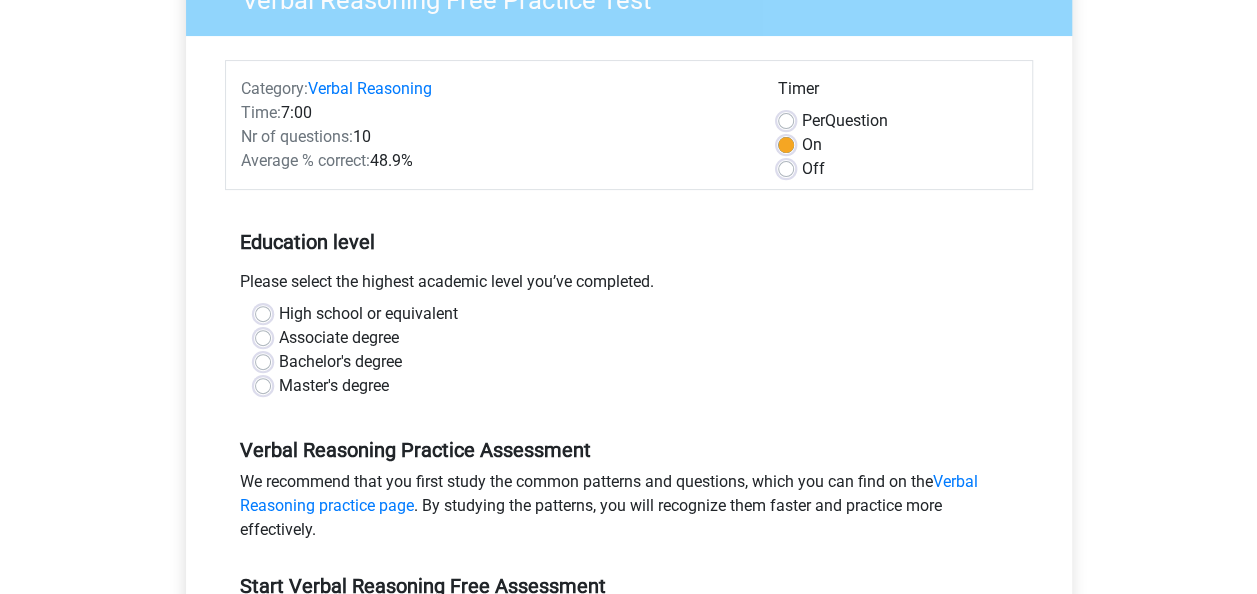 click on "Master's degree" at bounding box center [334, 386] 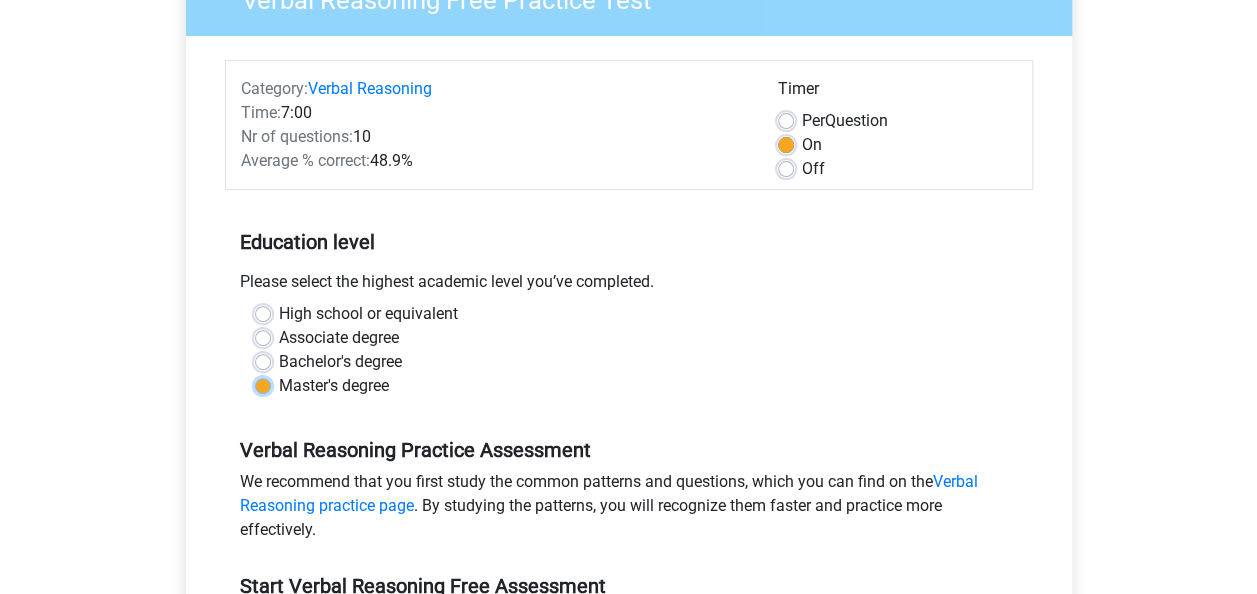 click on "Master's degree" at bounding box center [263, 384] 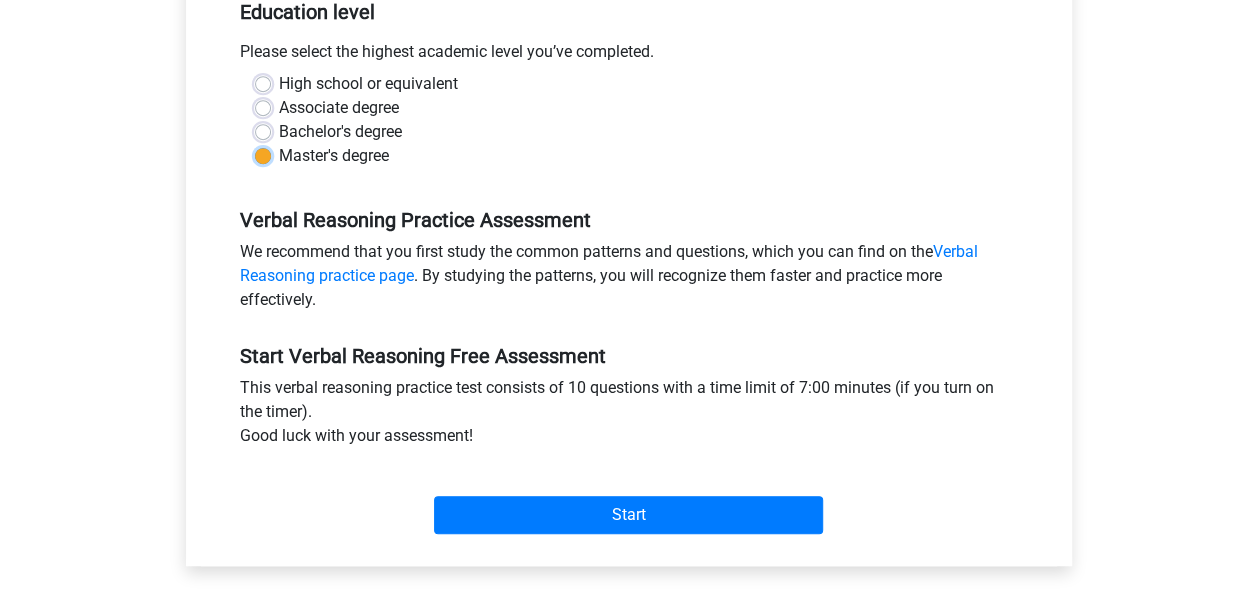 scroll, scrollTop: 500, scrollLeft: 0, axis: vertical 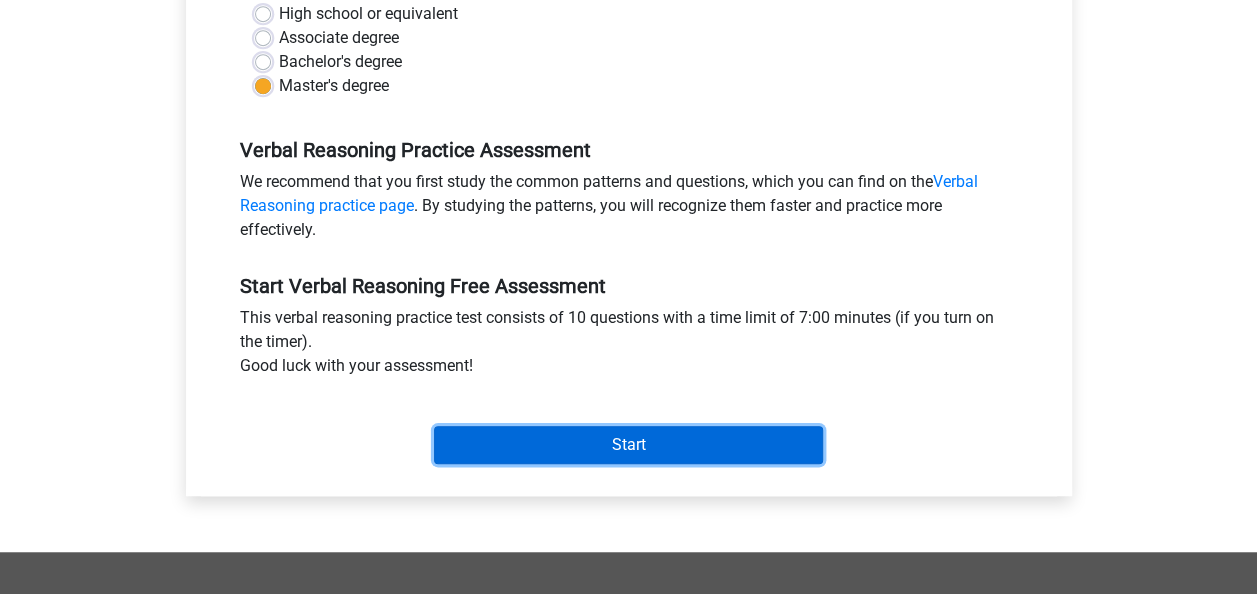 click on "Start" at bounding box center (628, 445) 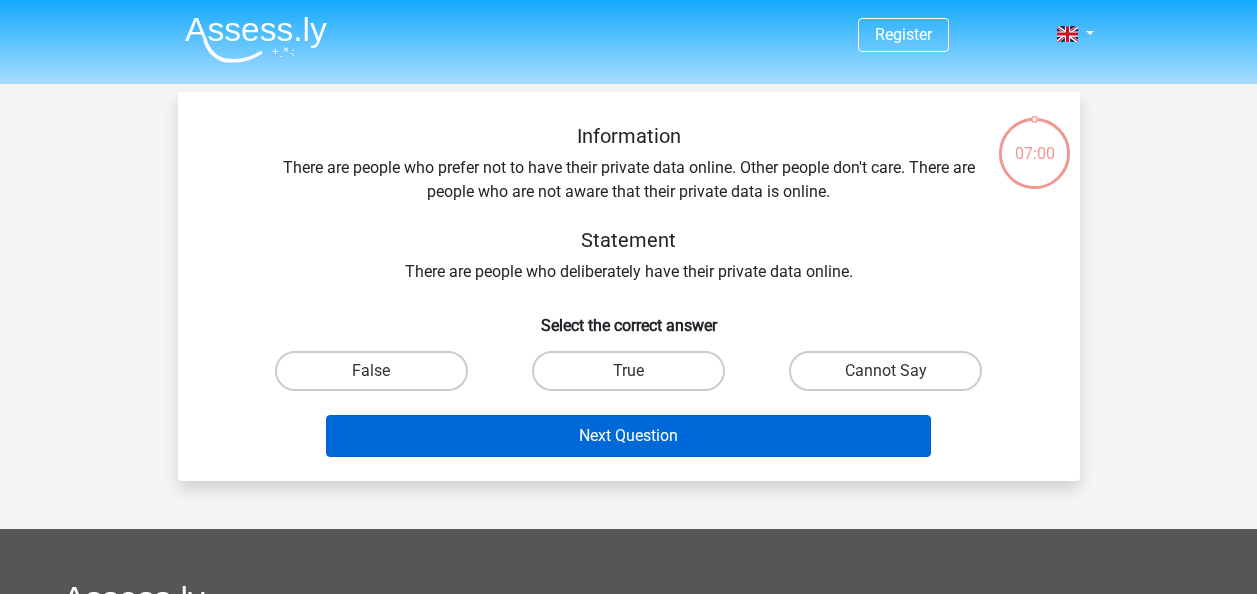 scroll, scrollTop: 0, scrollLeft: 0, axis: both 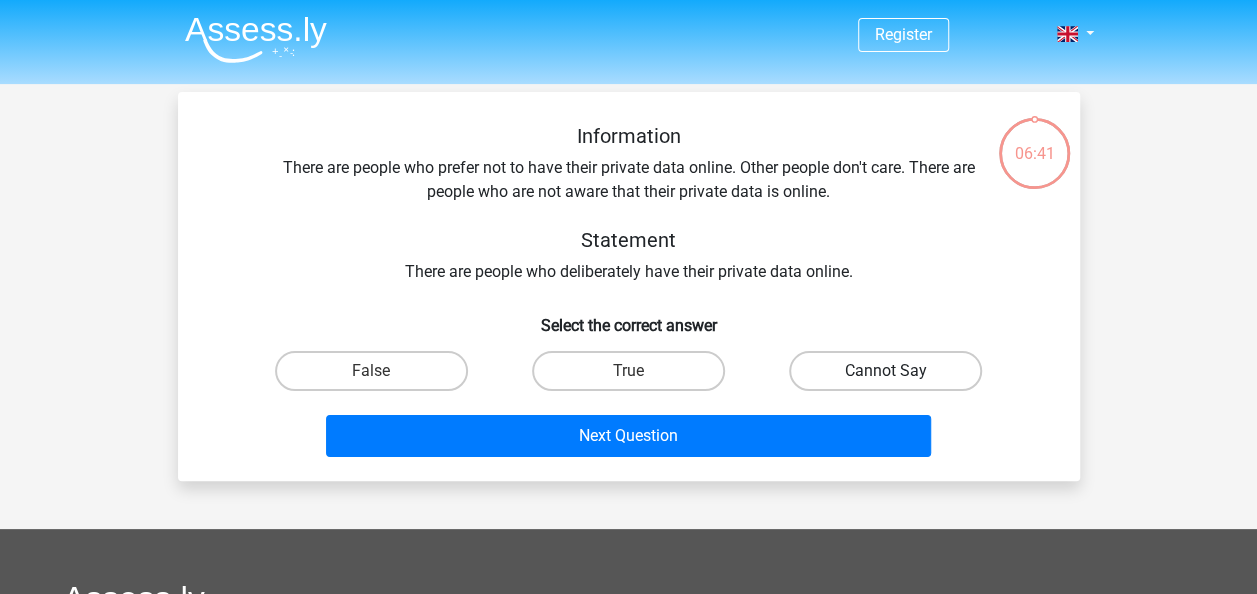 click on "Cannot Say" at bounding box center (885, 371) 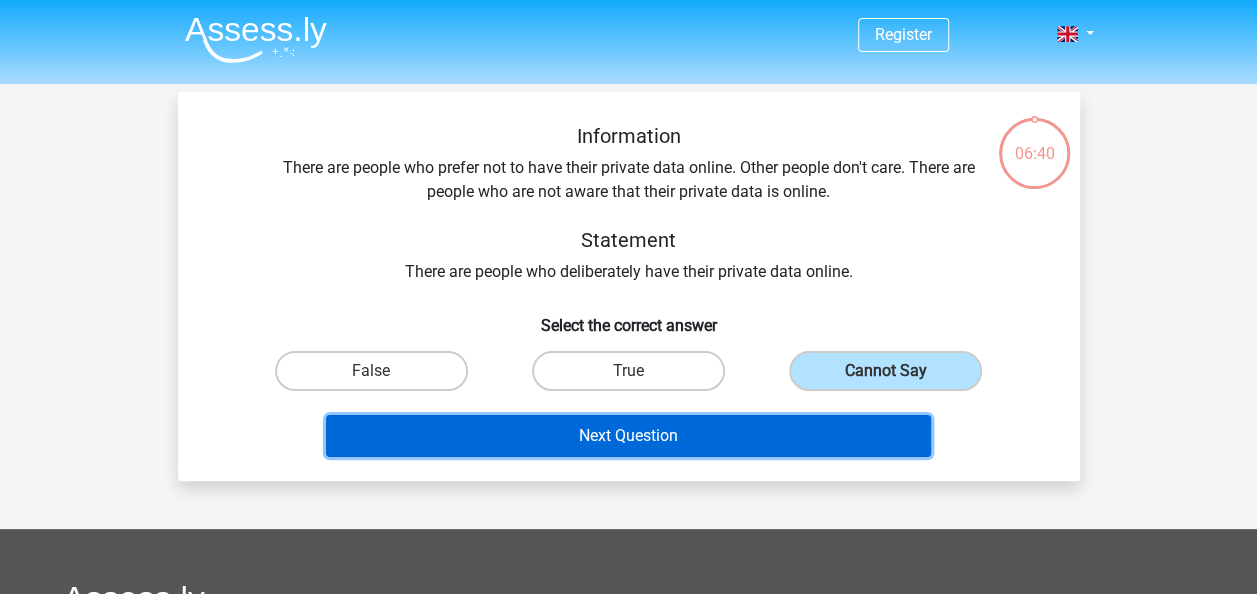 click on "Next Question" at bounding box center (628, 436) 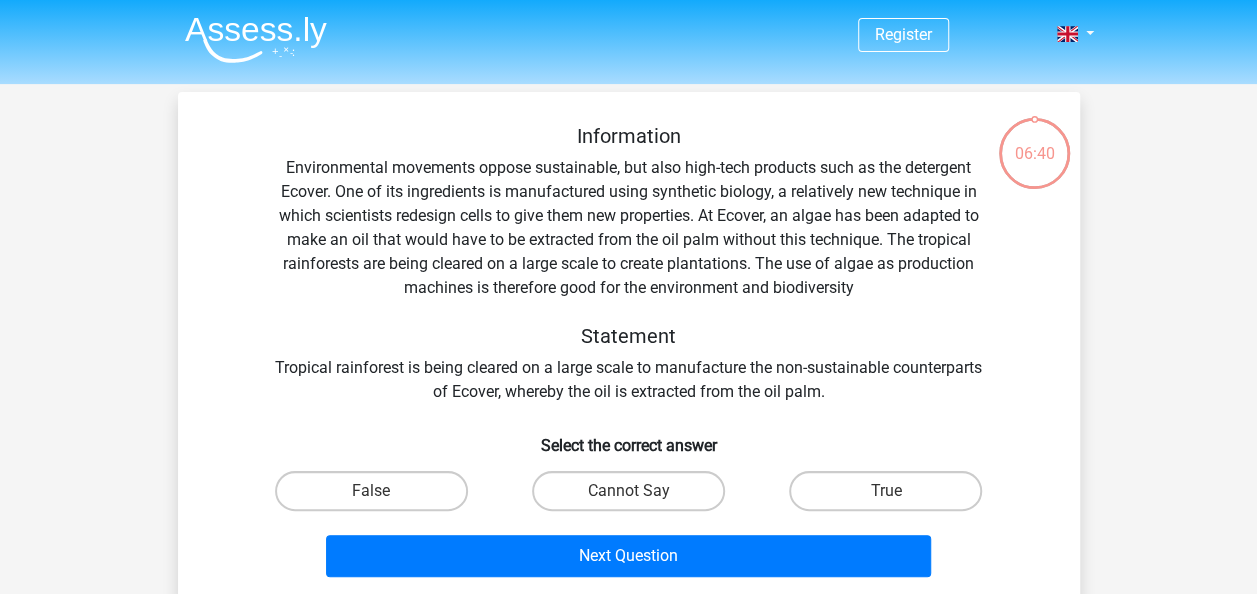 scroll, scrollTop: 92, scrollLeft: 0, axis: vertical 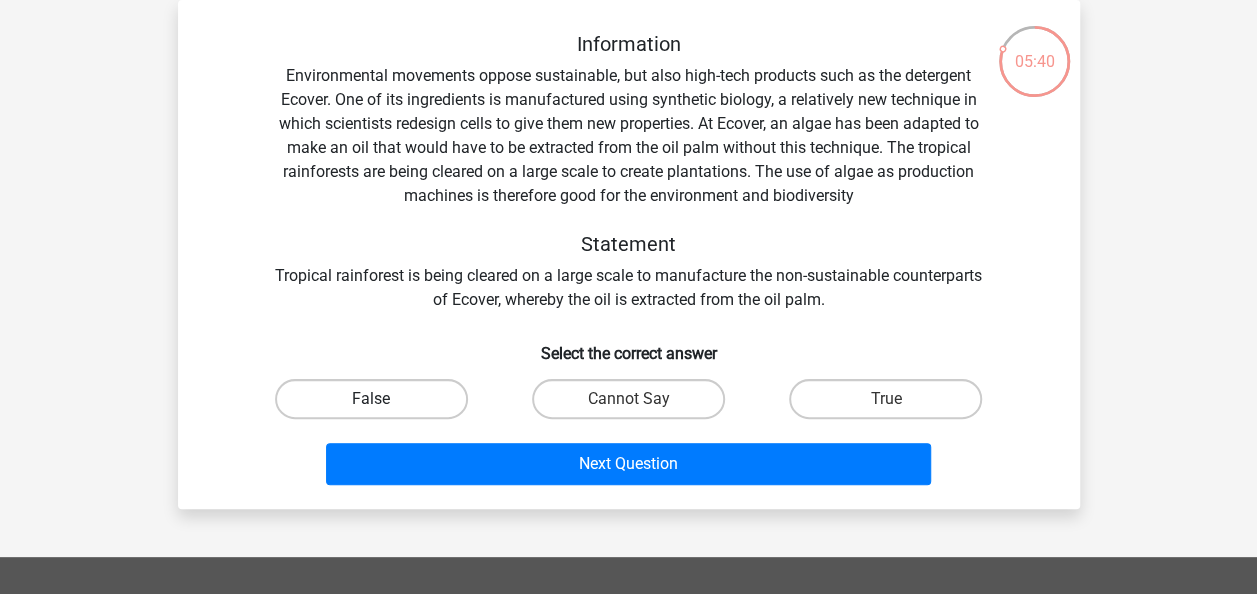 click on "False" at bounding box center [371, 399] 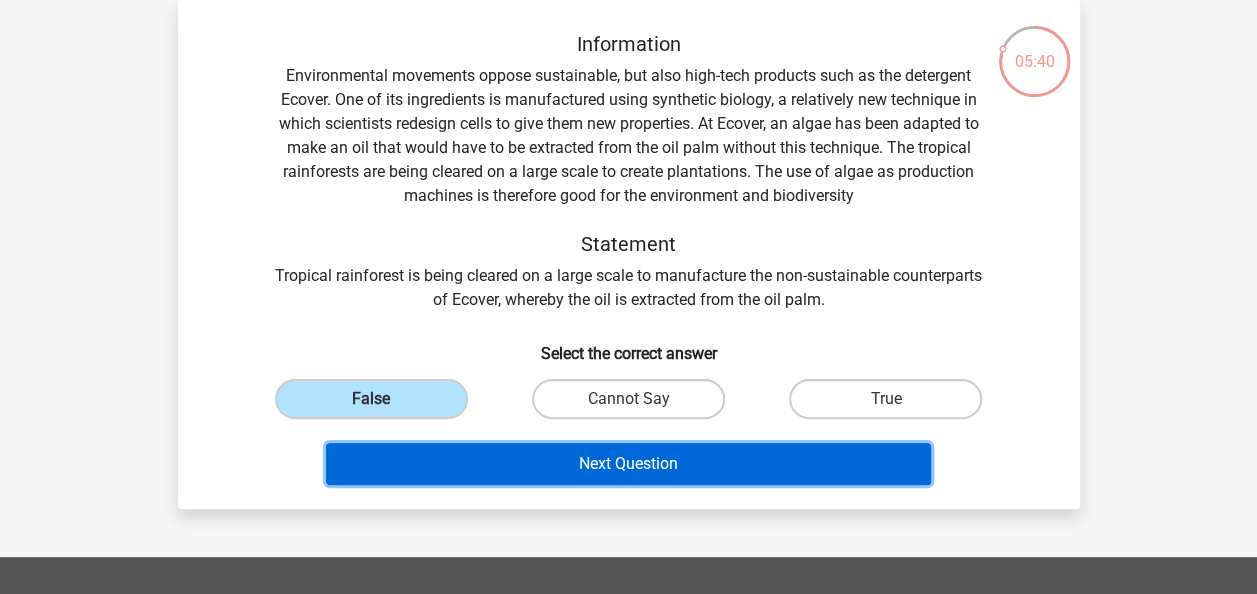 click on "Next Question" at bounding box center [628, 464] 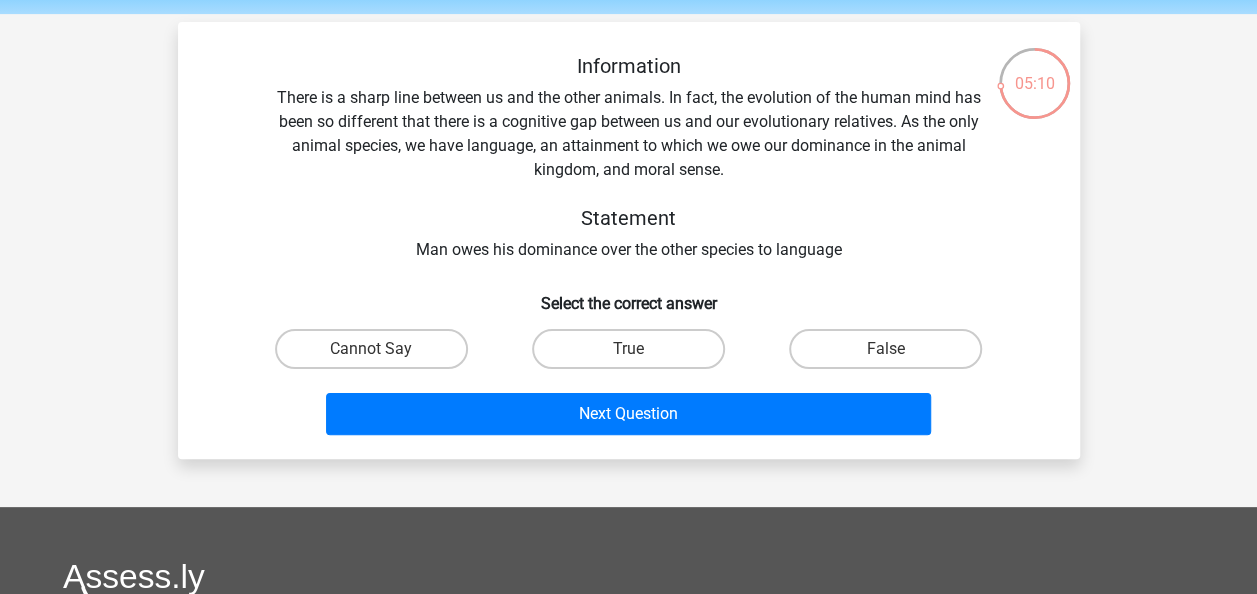 scroll, scrollTop: 100, scrollLeft: 0, axis: vertical 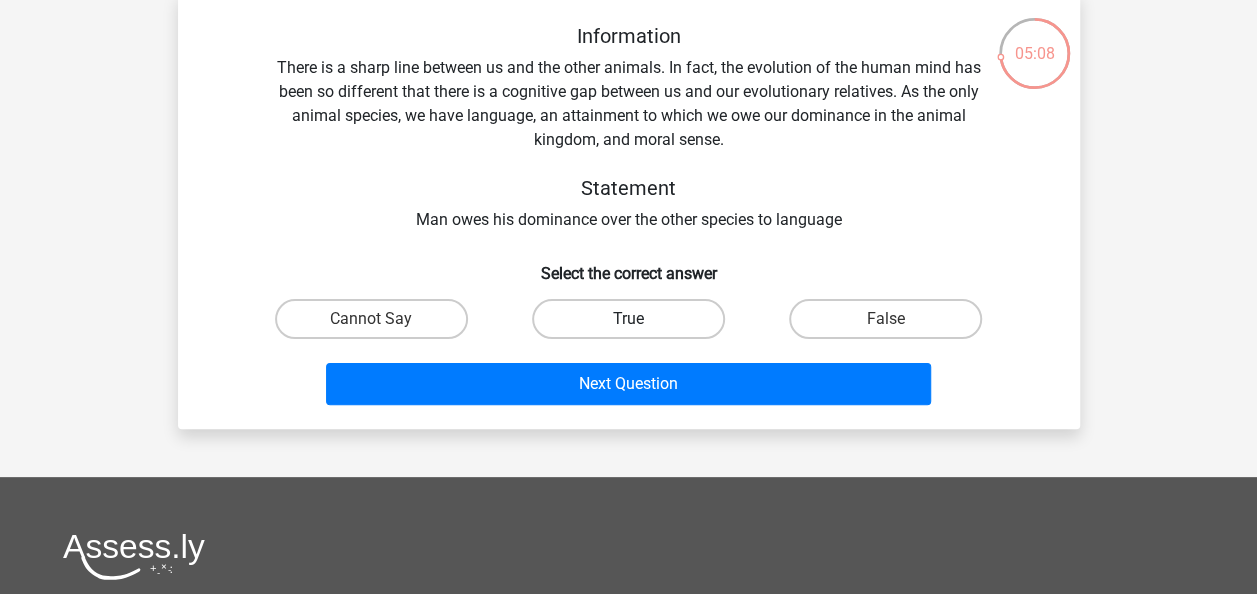 click on "True" at bounding box center (628, 319) 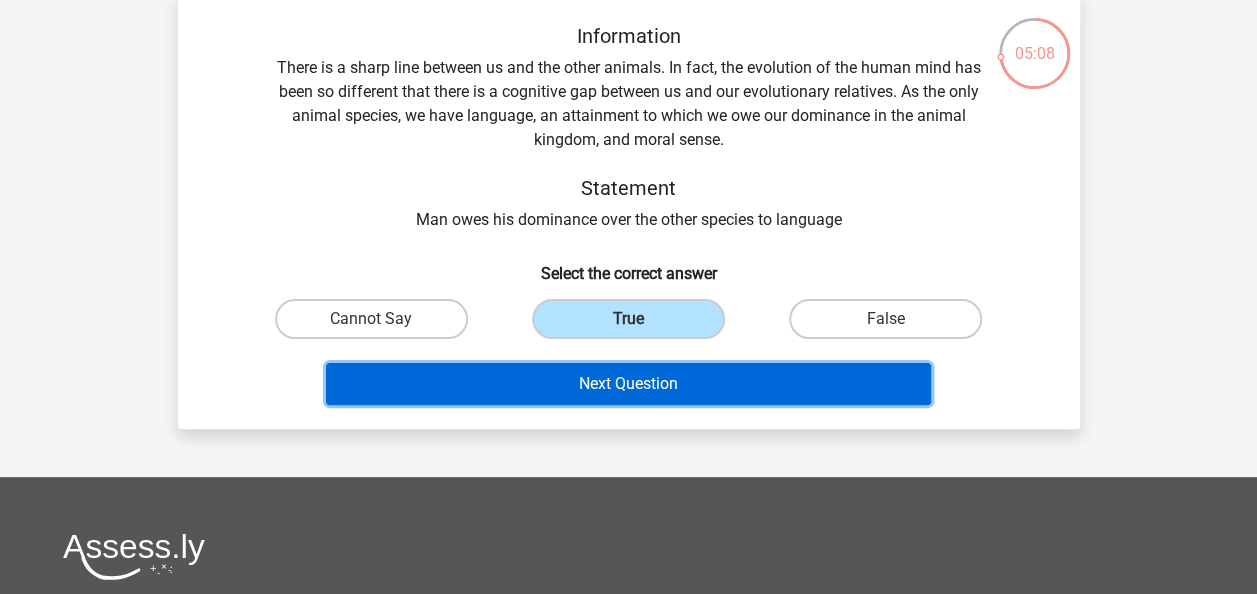 click on "Next Question" at bounding box center [628, 384] 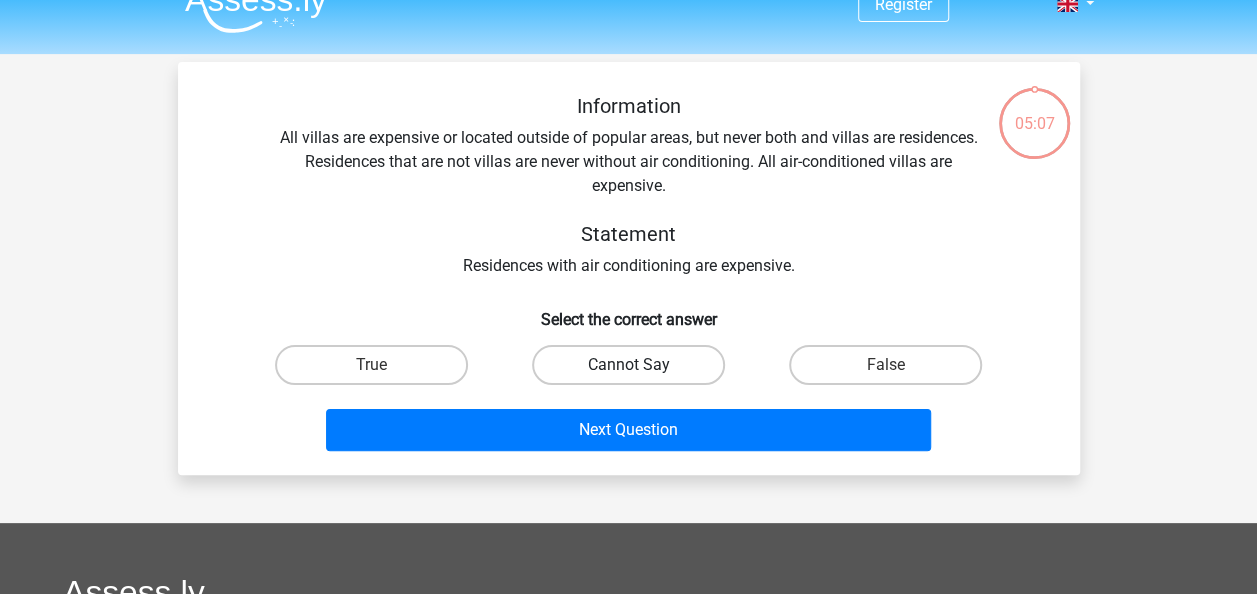 scroll, scrollTop: 0, scrollLeft: 0, axis: both 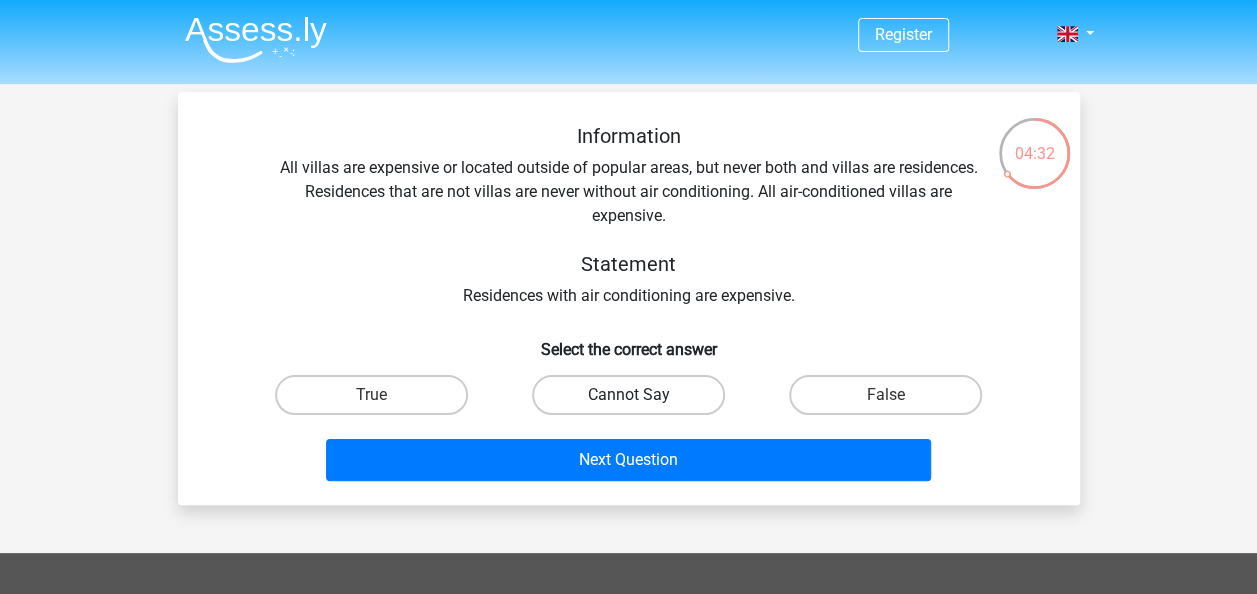 click on "Cannot Say" at bounding box center [628, 395] 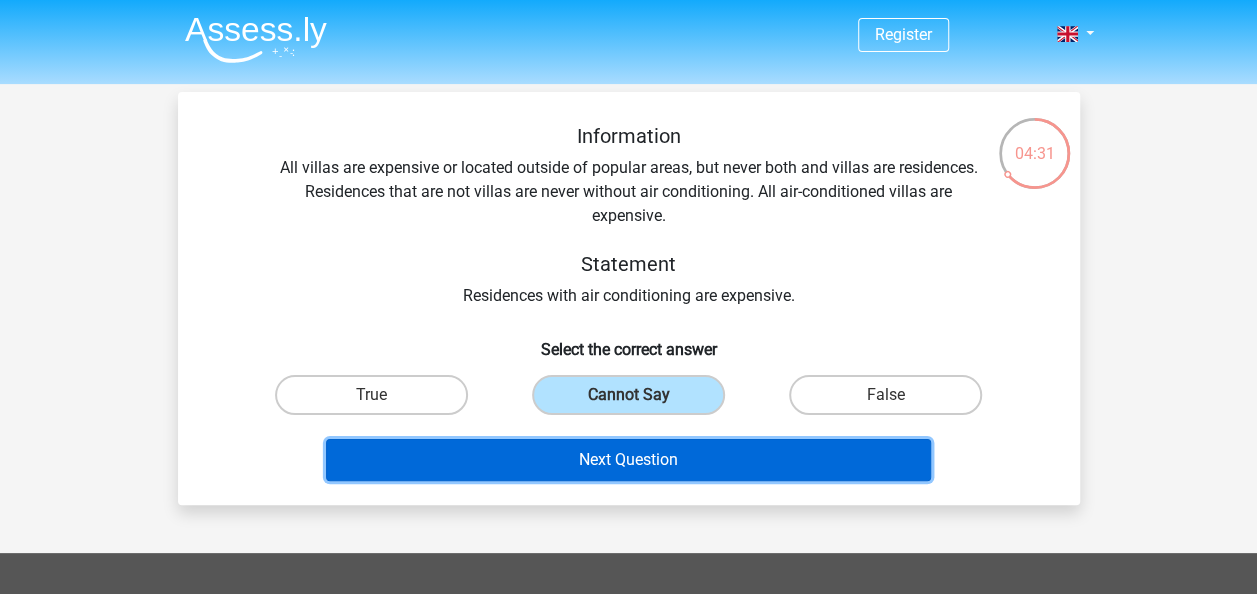click on "Next Question" at bounding box center (628, 460) 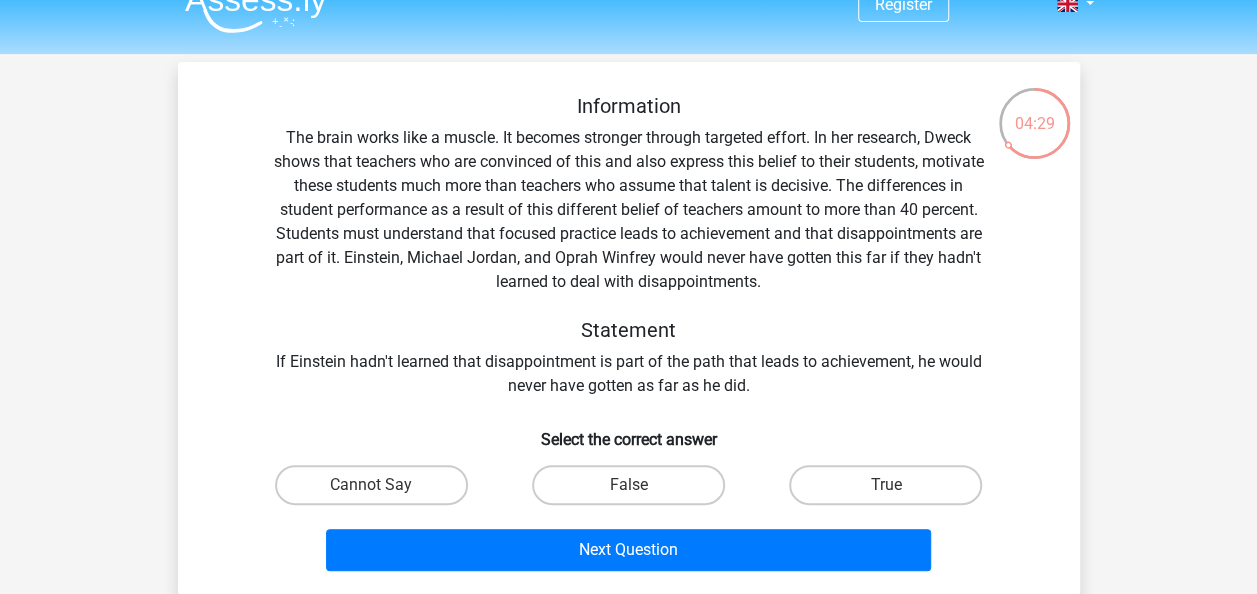 scroll, scrollTop: 0, scrollLeft: 0, axis: both 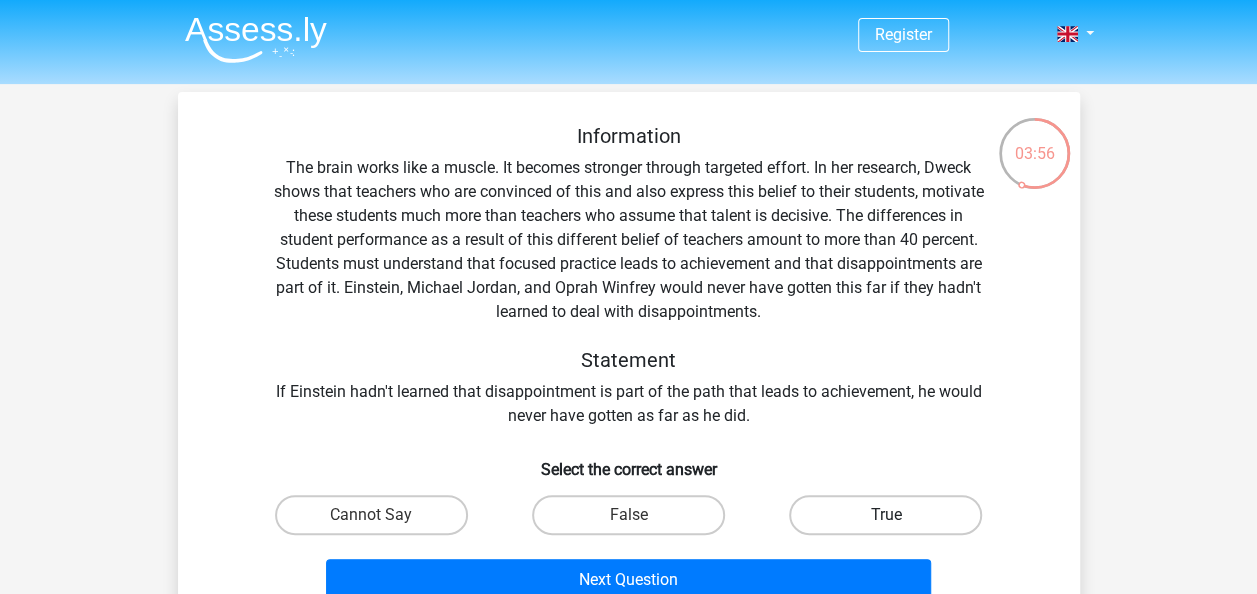 click on "True" at bounding box center [885, 515] 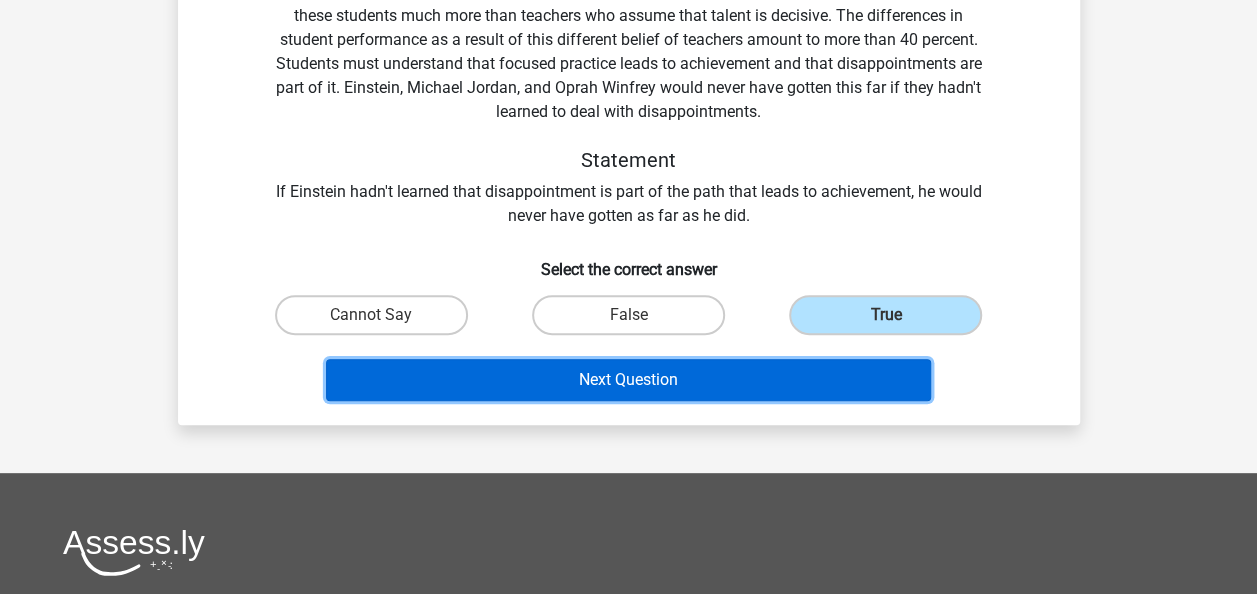 click on "Next Question" at bounding box center (628, 380) 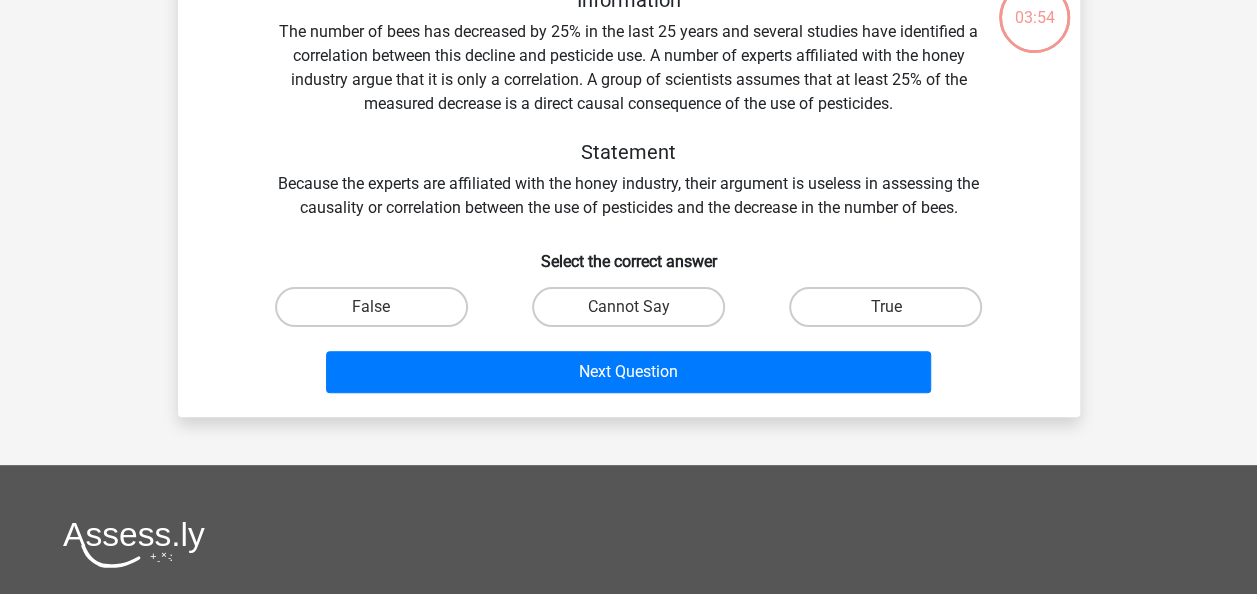 scroll, scrollTop: 92, scrollLeft: 0, axis: vertical 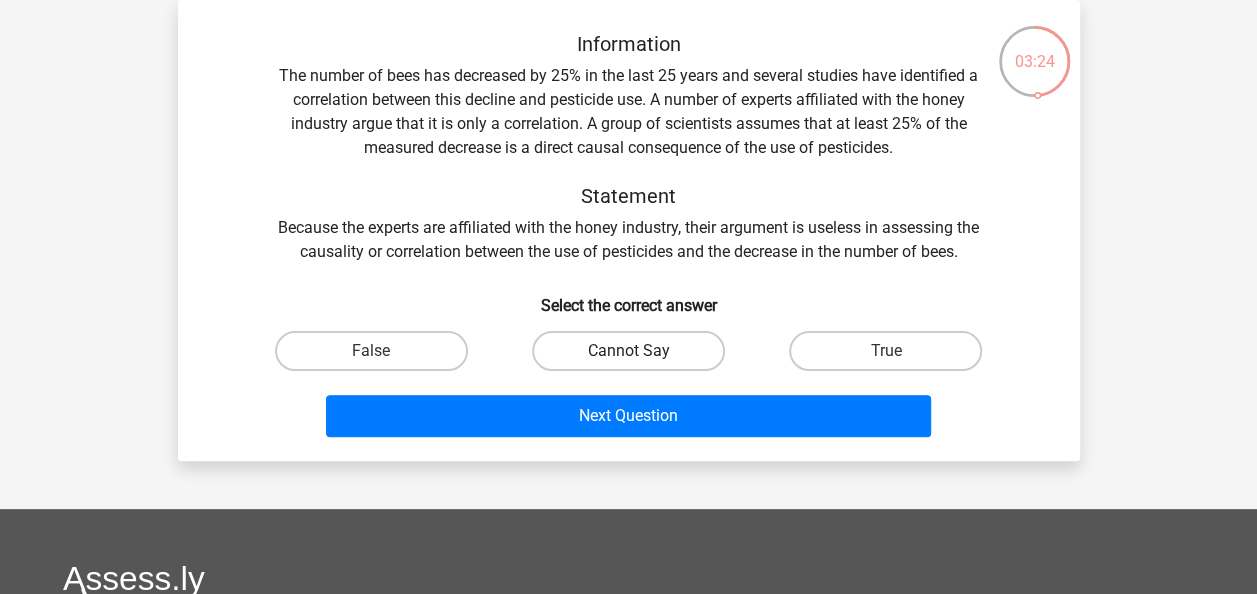 click on "Cannot Say" at bounding box center (628, 351) 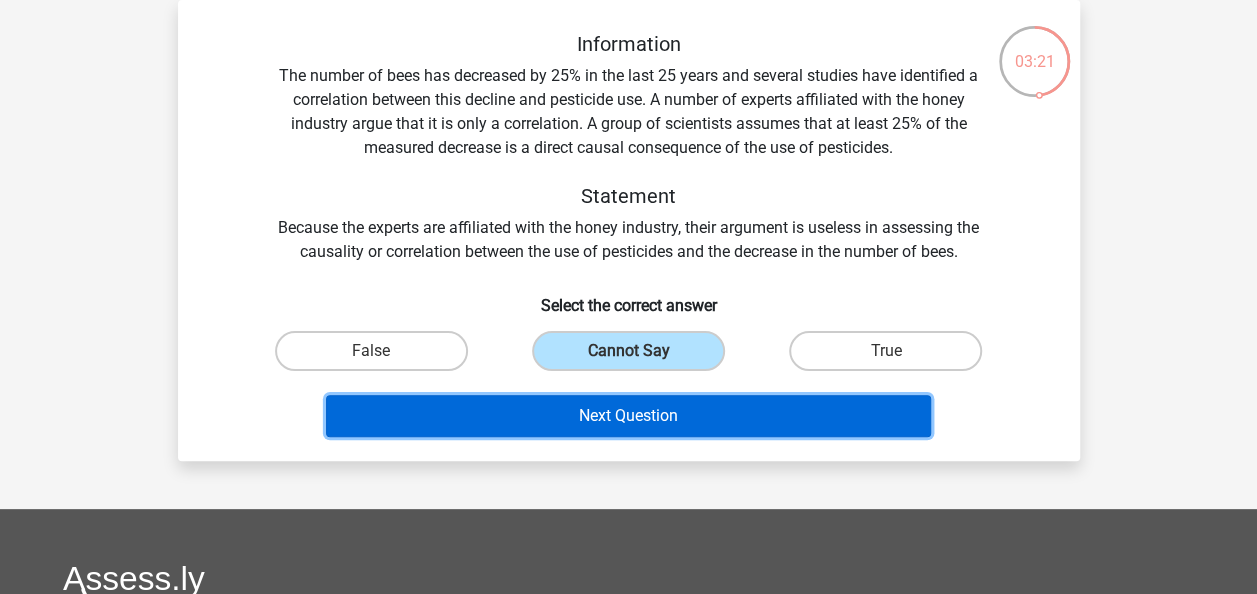 click on "Next Question" at bounding box center (628, 416) 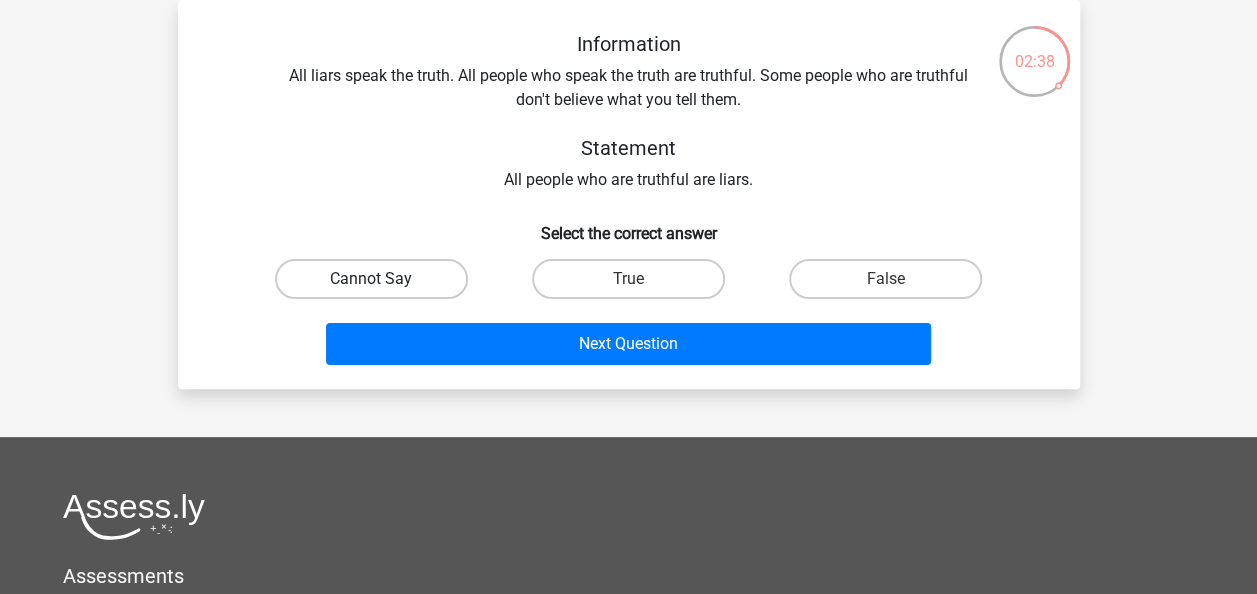click on "Cannot Say" at bounding box center (371, 279) 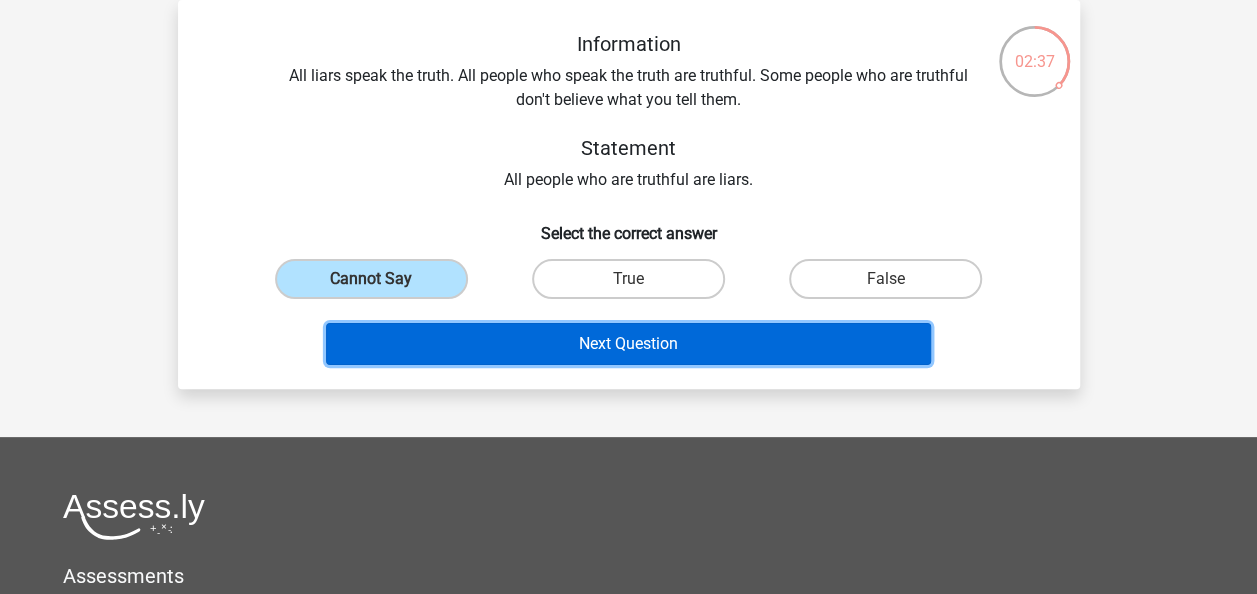 click on "Next Question" at bounding box center (628, 344) 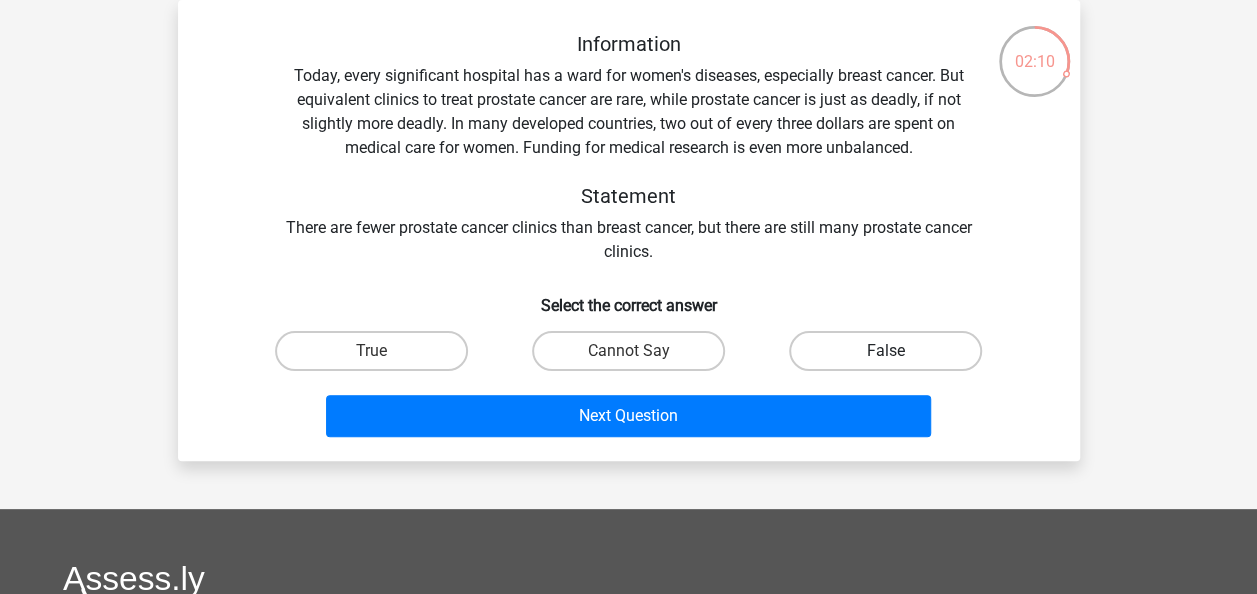 click on "False" at bounding box center [885, 351] 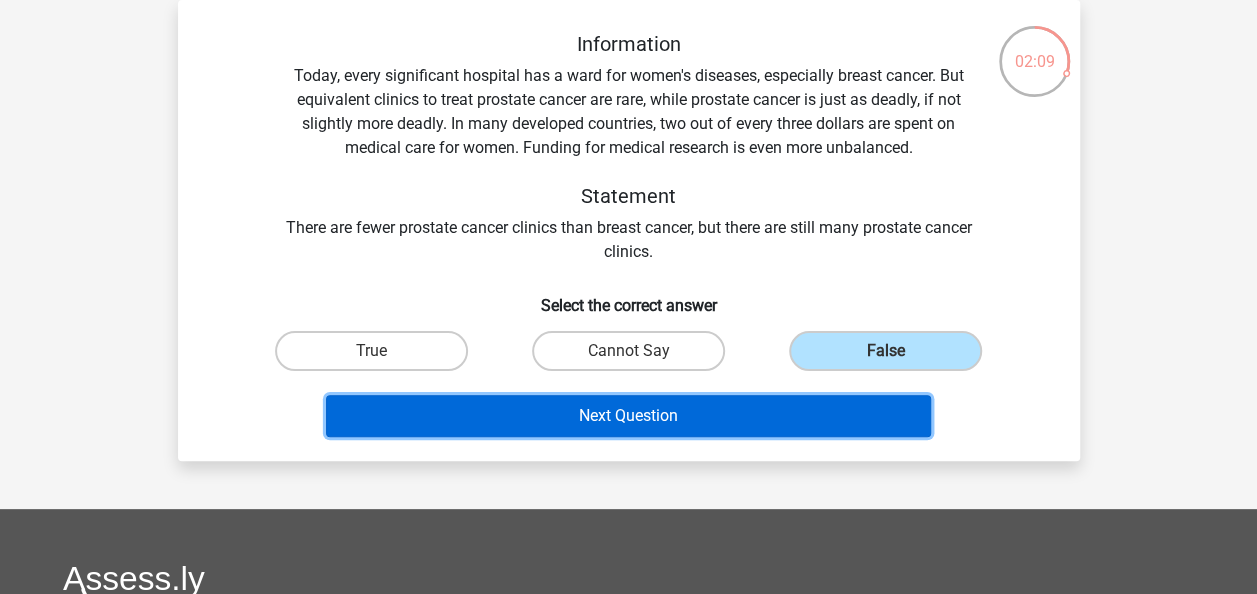 click on "Next Question" at bounding box center (628, 416) 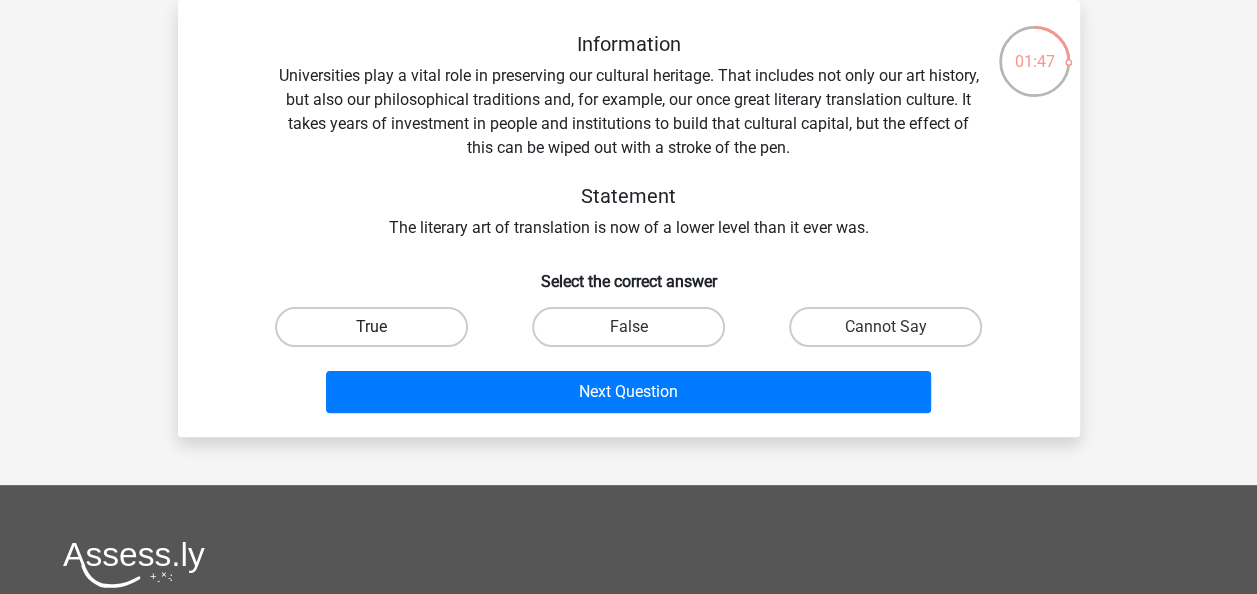 click on "True" at bounding box center [371, 327] 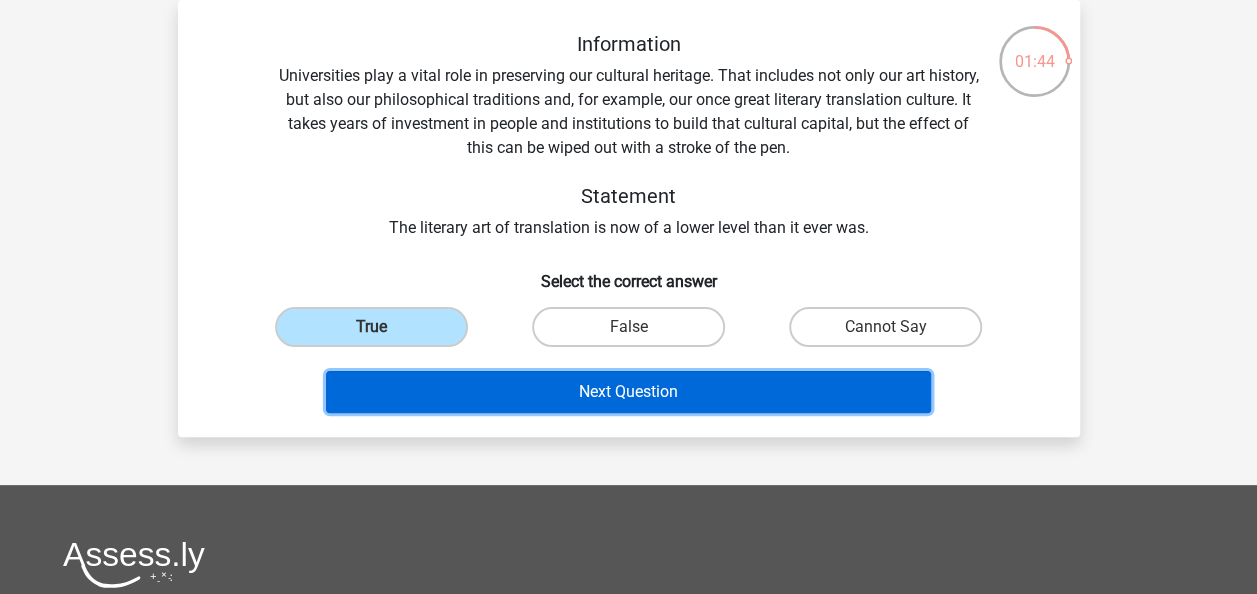 click on "Next Question" at bounding box center [628, 392] 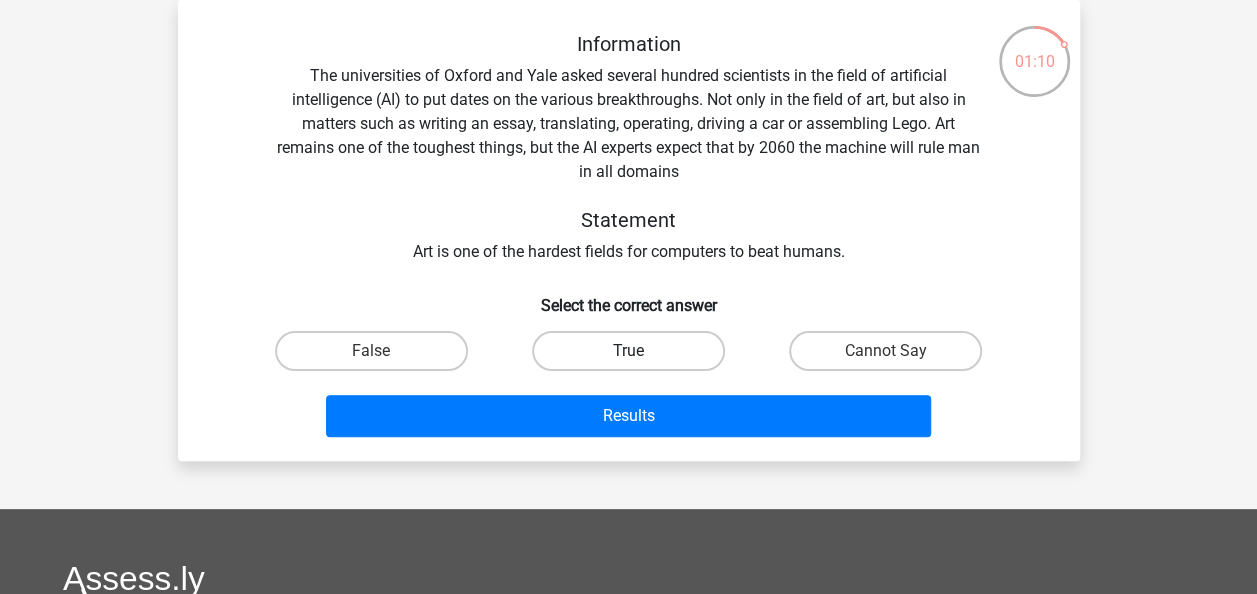 click on "True" at bounding box center (628, 351) 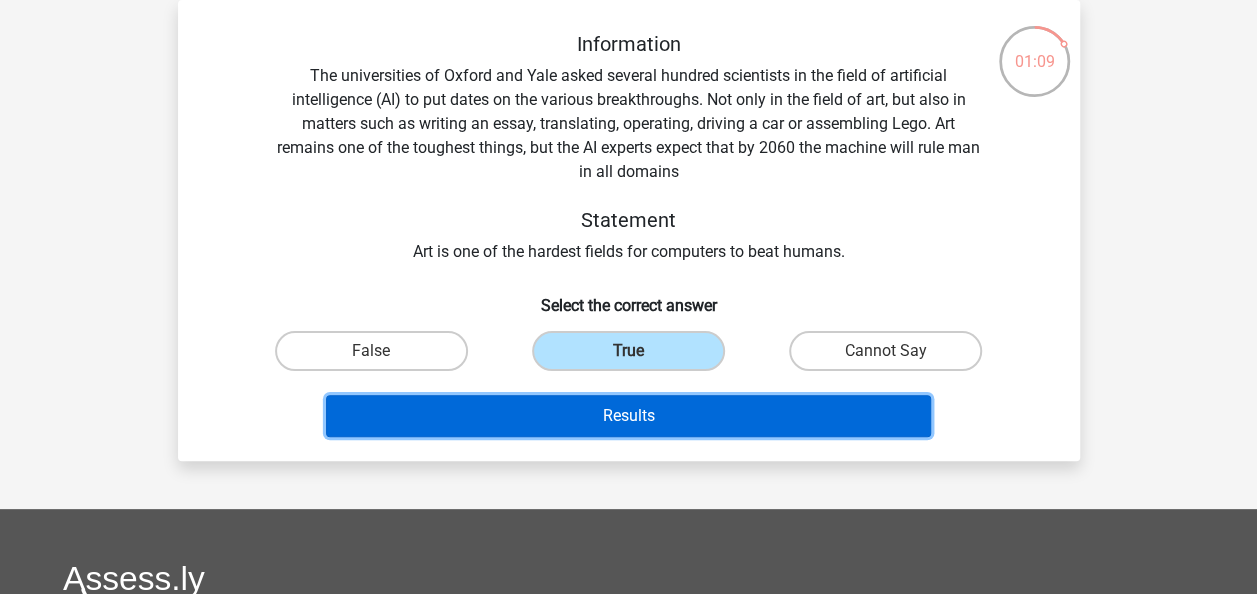 click on "Results" at bounding box center [628, 416] 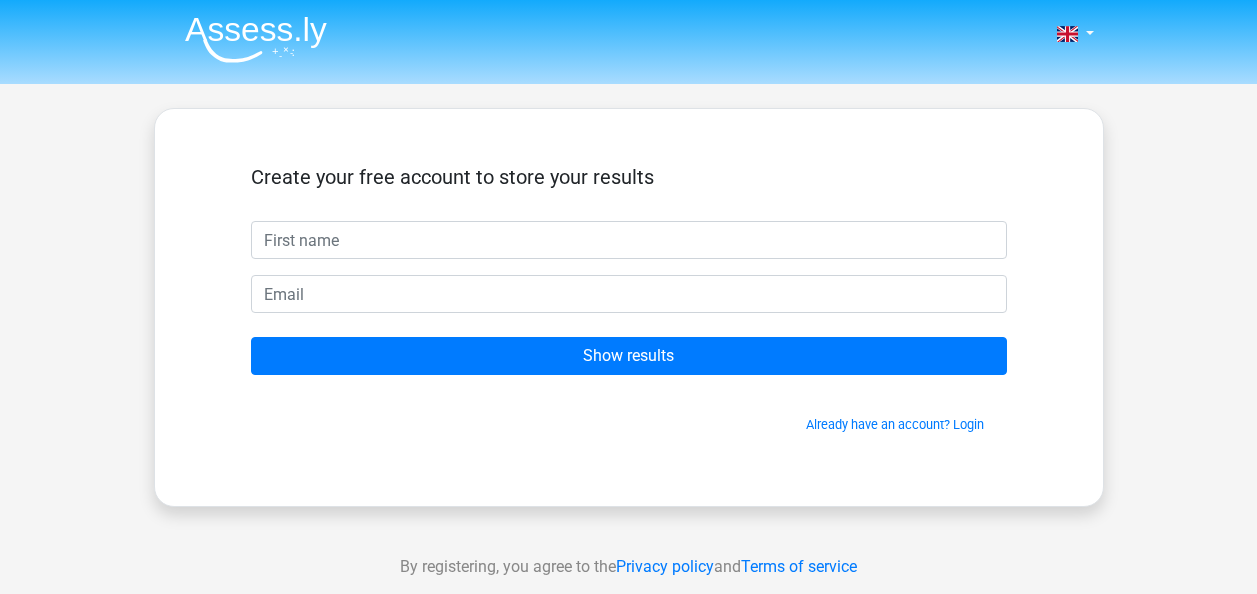 scroll, scrollTop: 0, scrollLeft: 0, axis: both 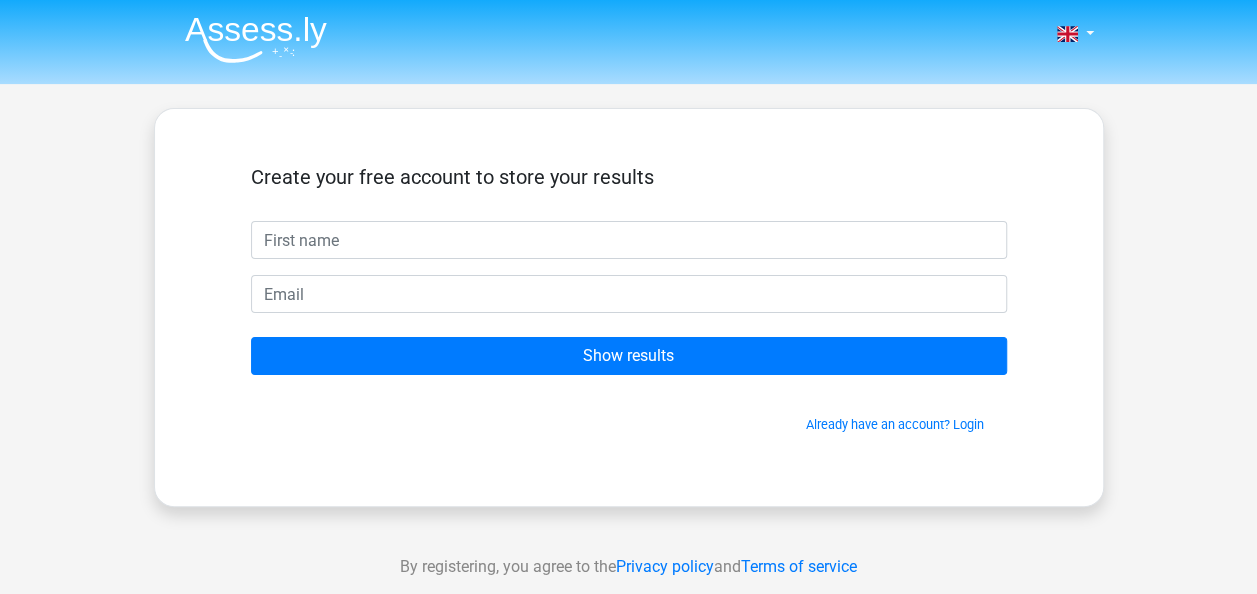 click at bounding box center [629, 240] 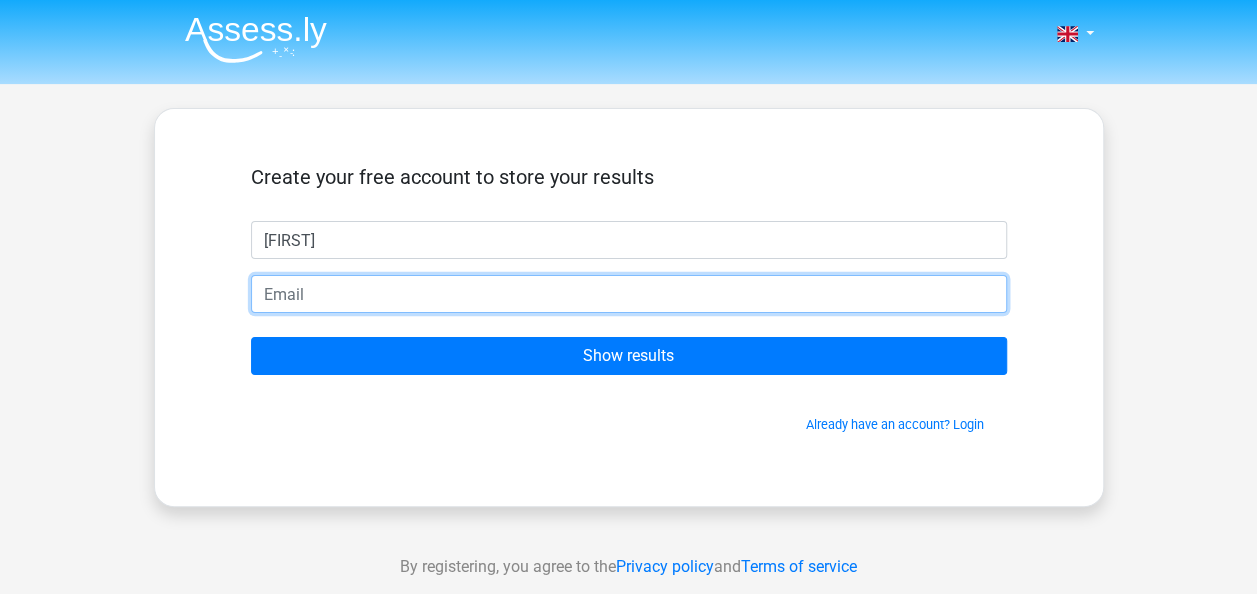 click at bounding box center [629, 294] 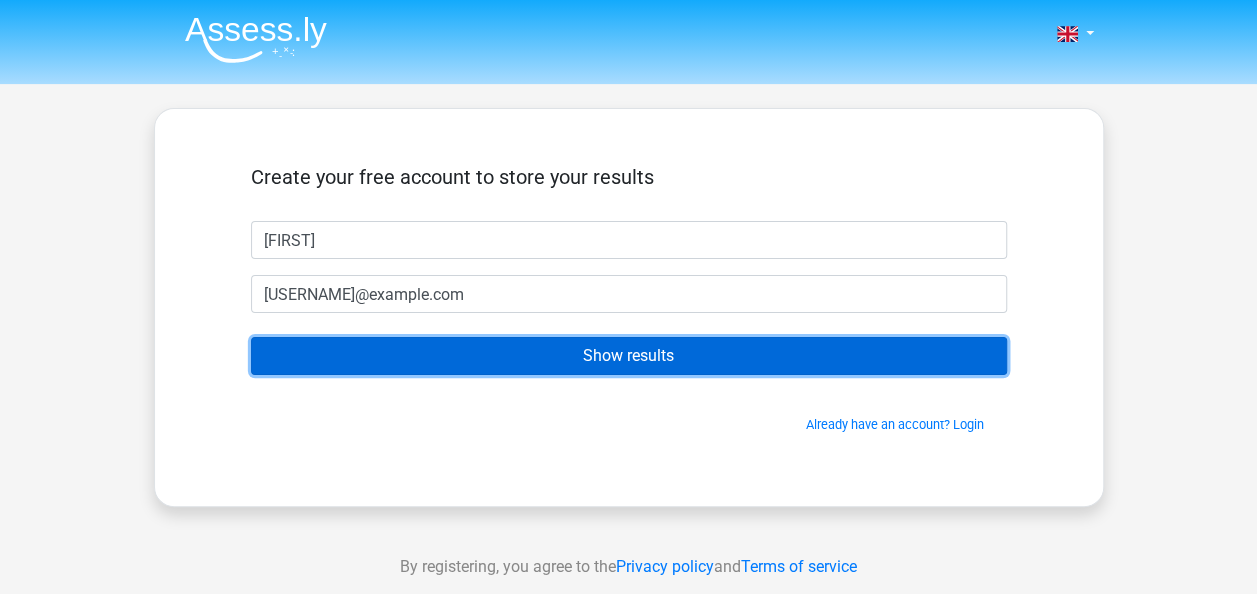 click on "Show results" at bounding box center [629, 356] 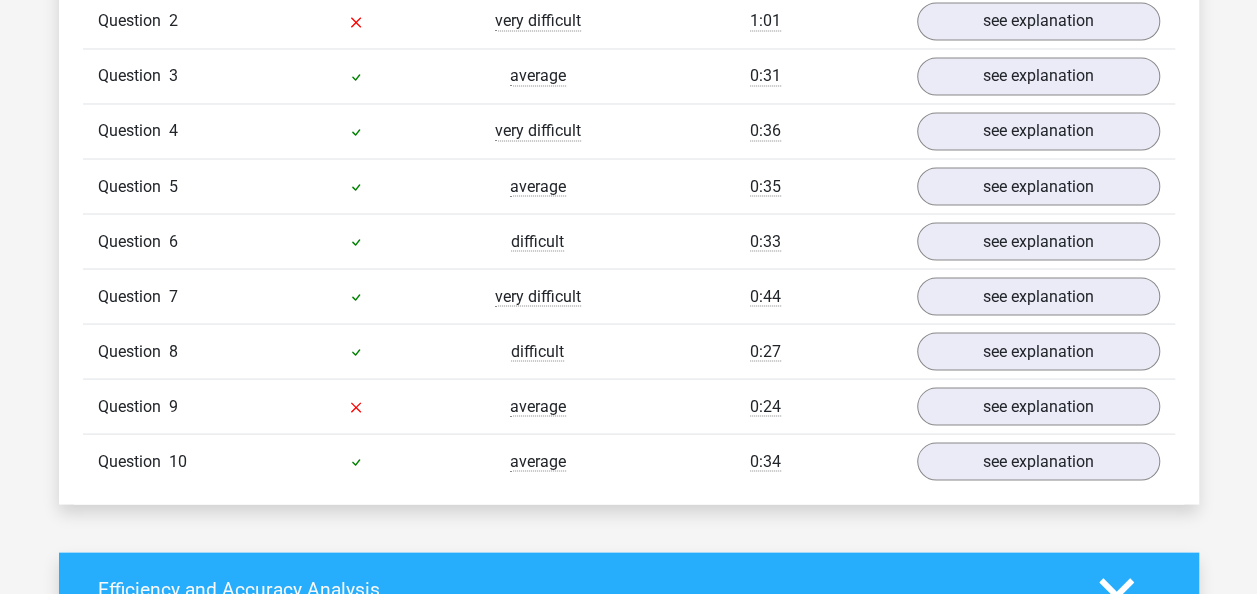 scroll, scrollTop: 1800, scrollLeft: 0, axis: vertical 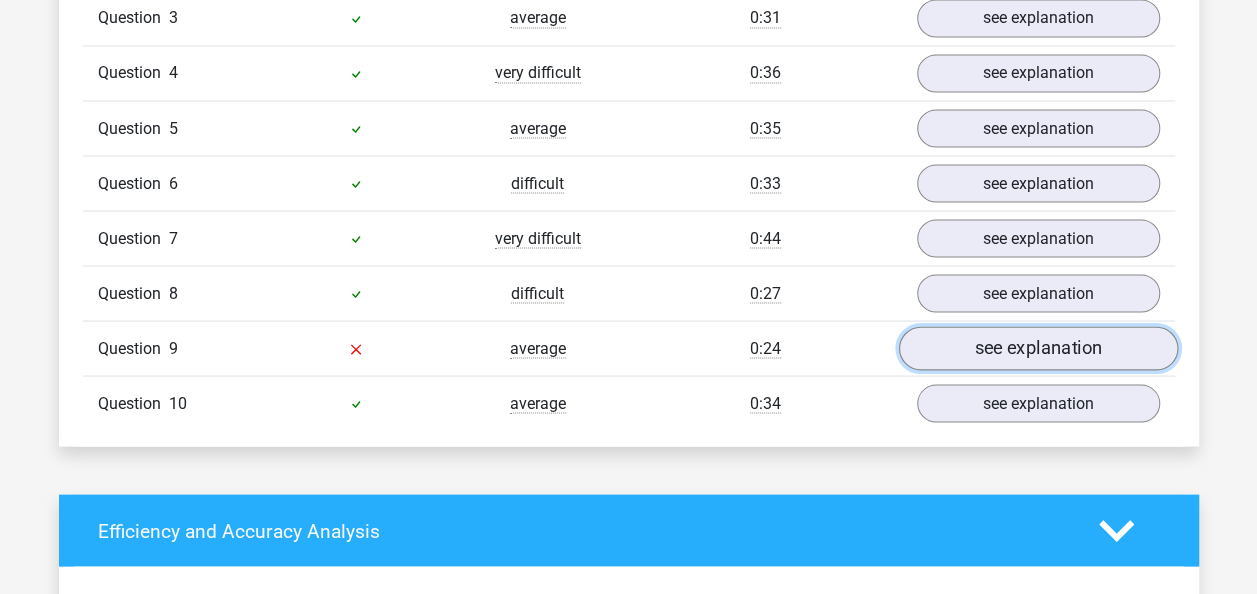 click on "see explanation" at bounding box center (1037, 349) 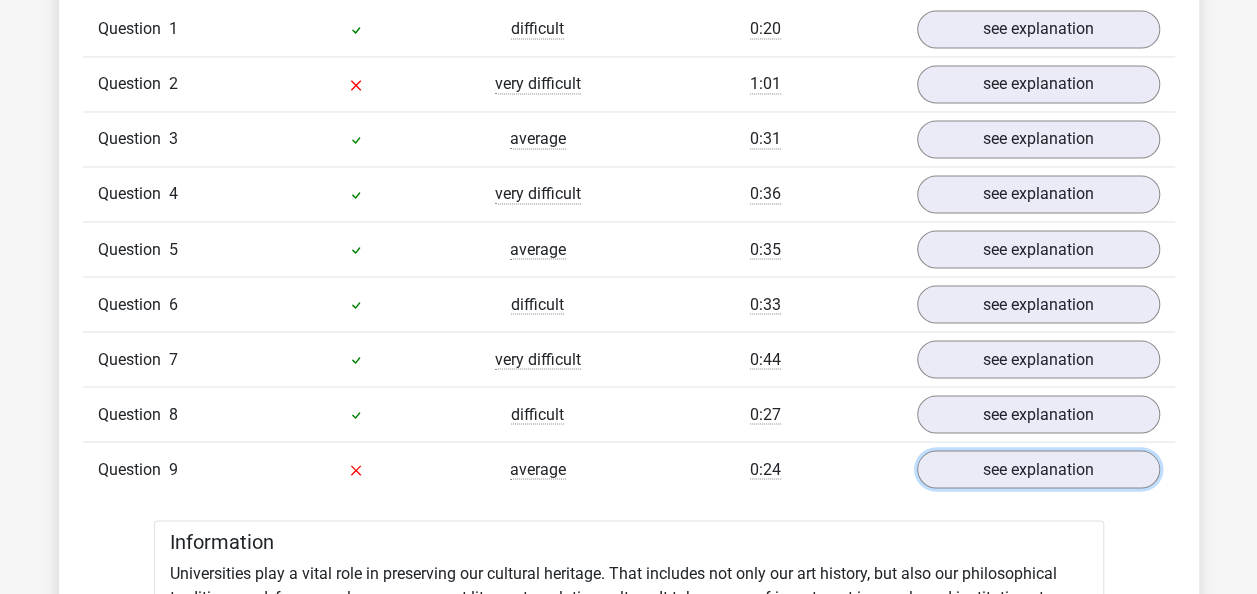 scroll, scrollTop: 1500, scrollLeft: 0, axis: vertical 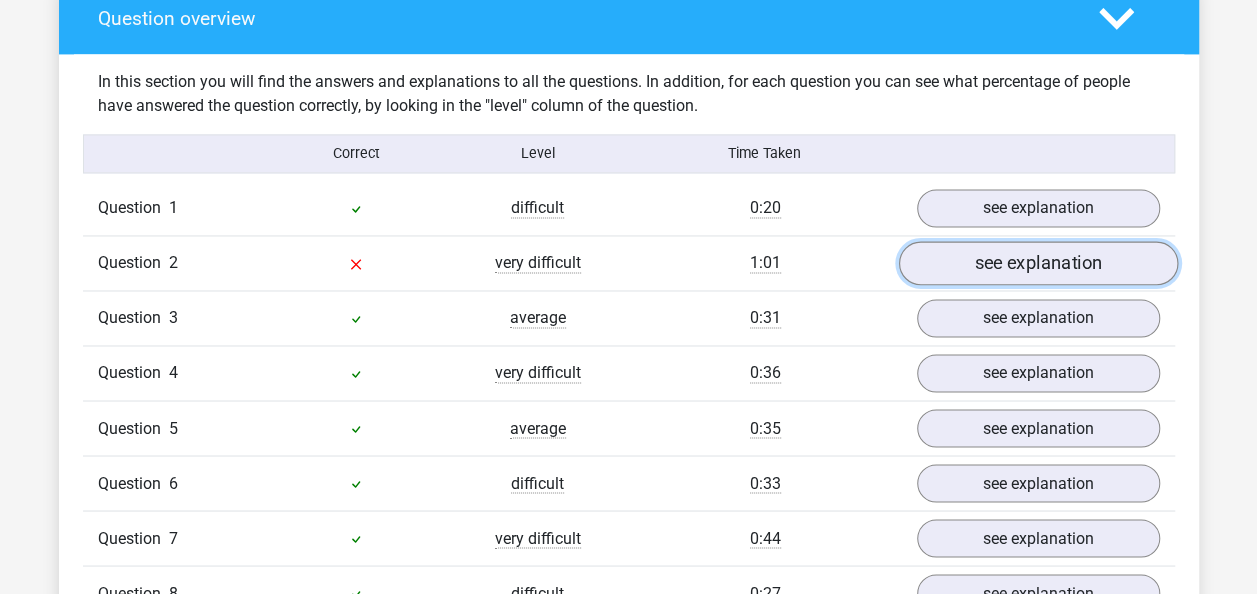 click on "see explanation" at bounding box center (1037, 264) 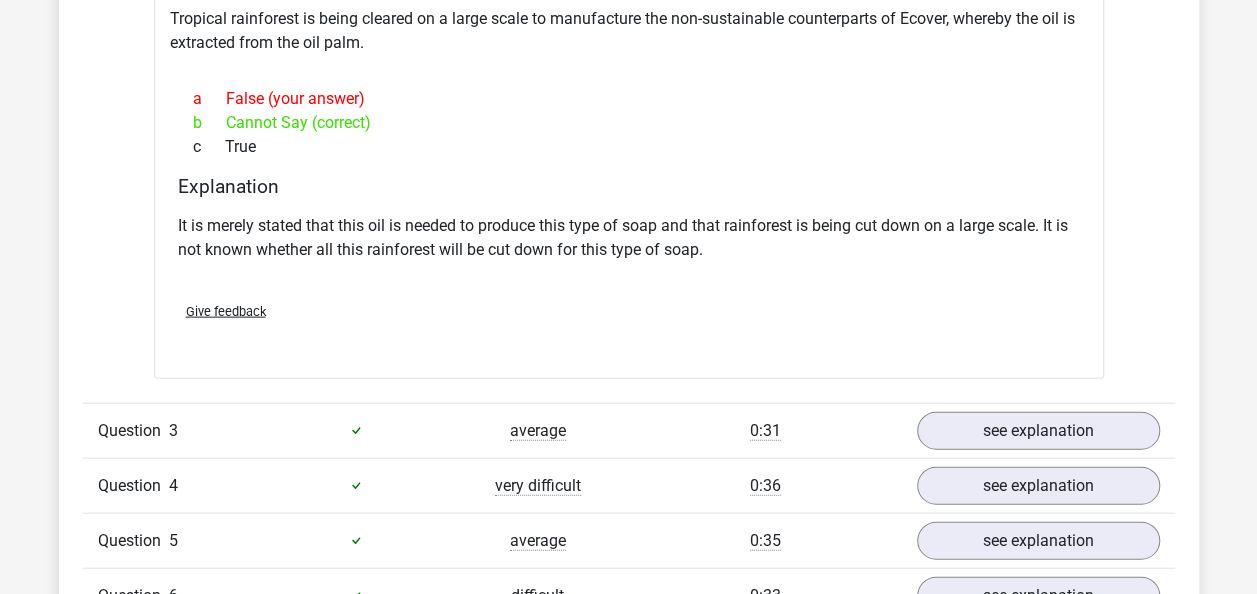 scroll, scrollTop: 1900, scrollLeft: 0, axis: vertical 